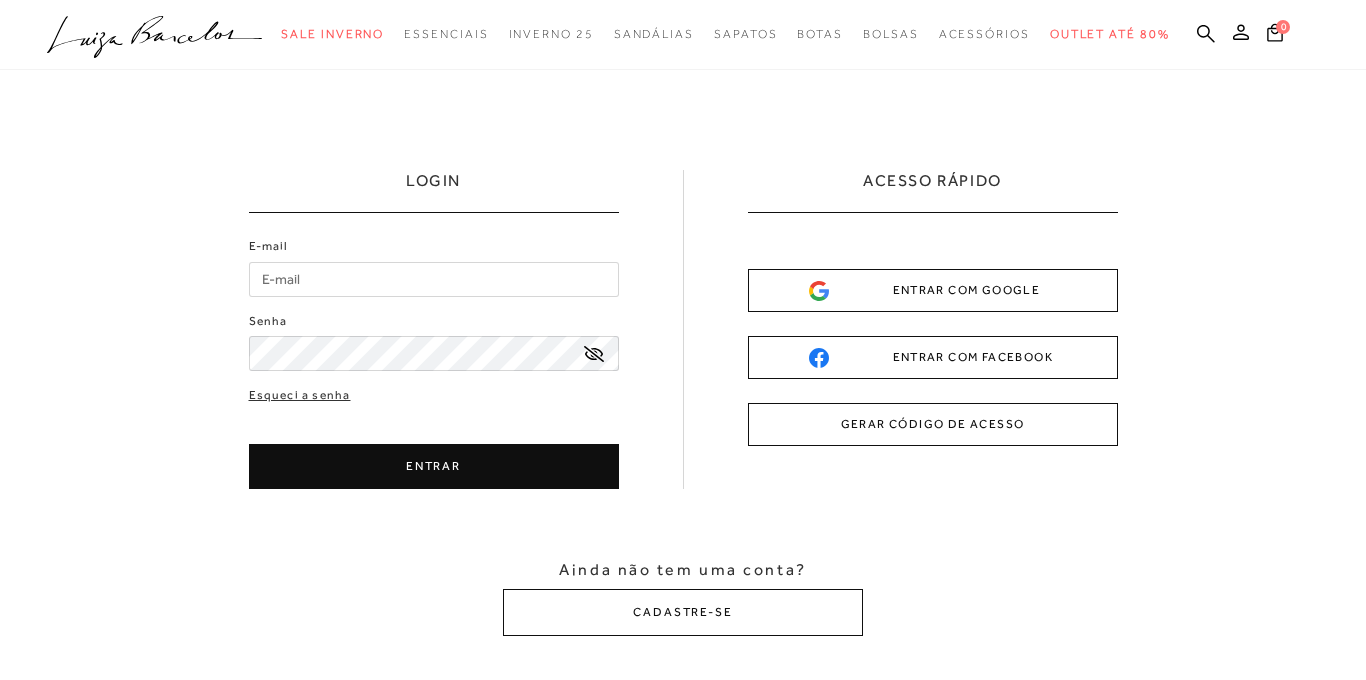 scroll, scrollTop: 0, scrollLeft: 0, axis: both 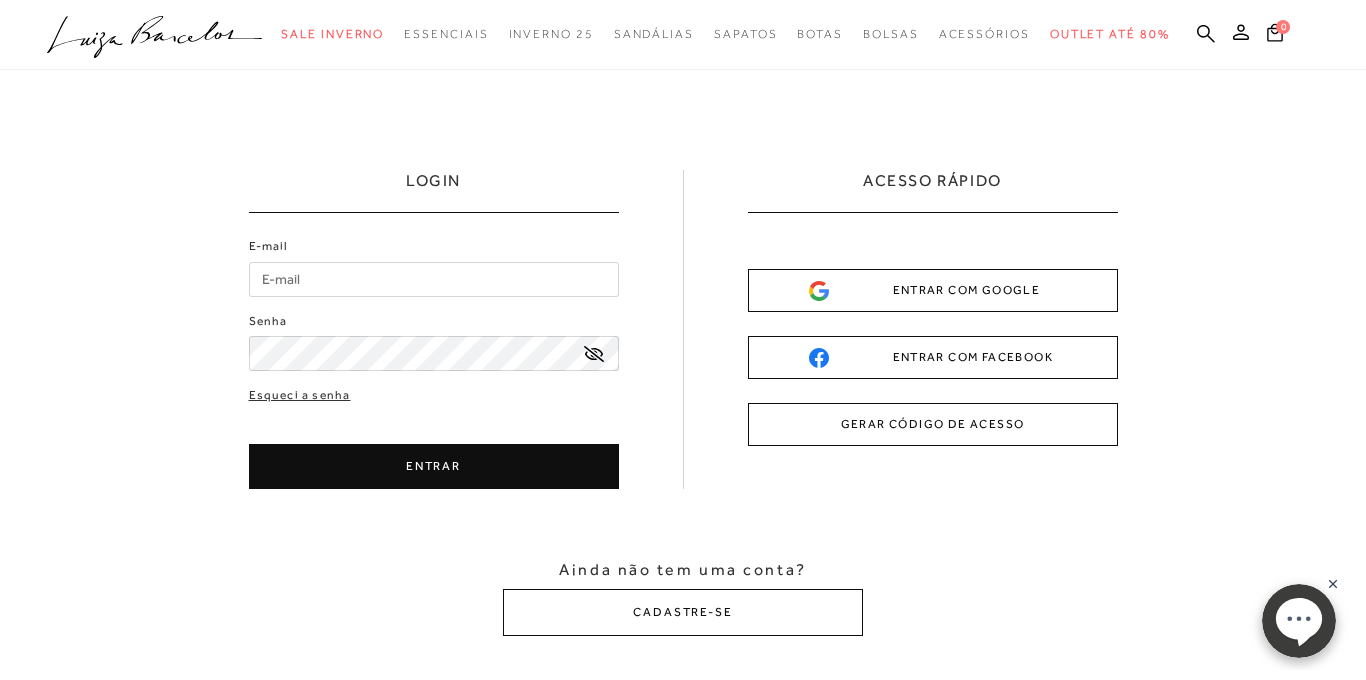 click on "ENTRAR COM GOOGLE" at bounding box center [933, 290] 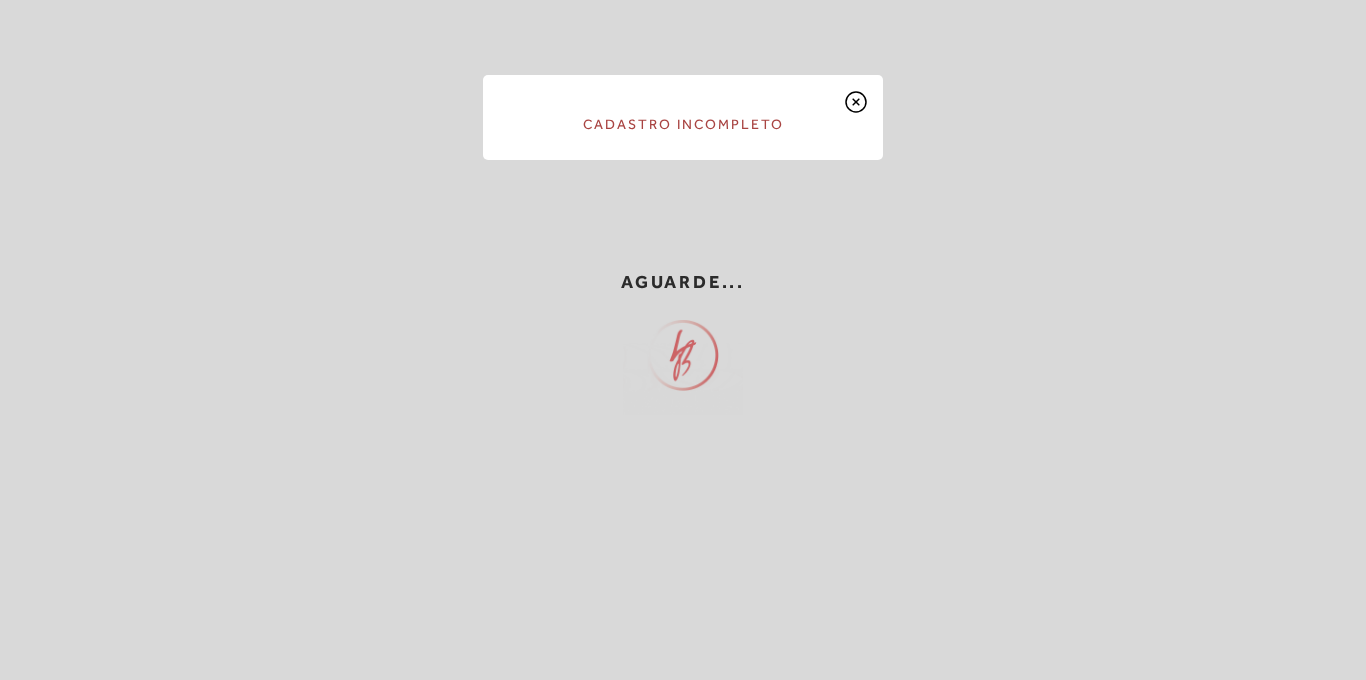 scroll, scrollTop: 0, scrollLeft: 0, axis: both 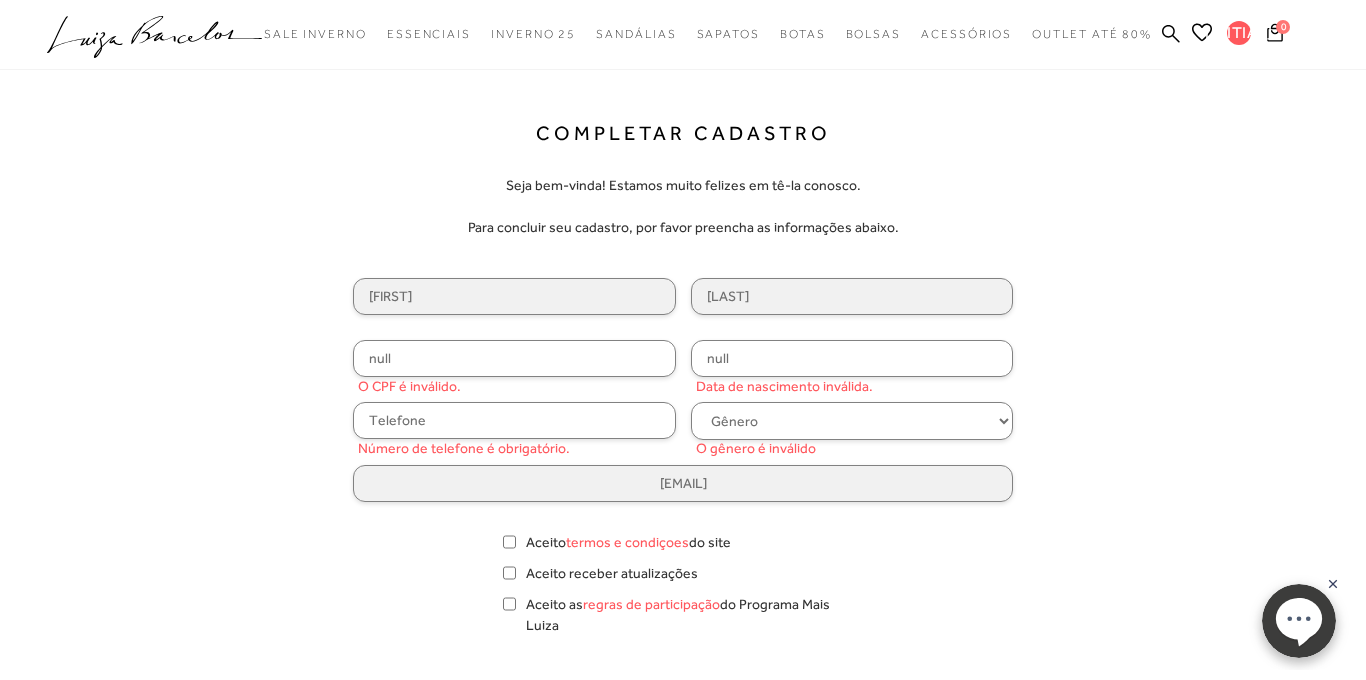 click on "null" at bounding box center [514, 296] 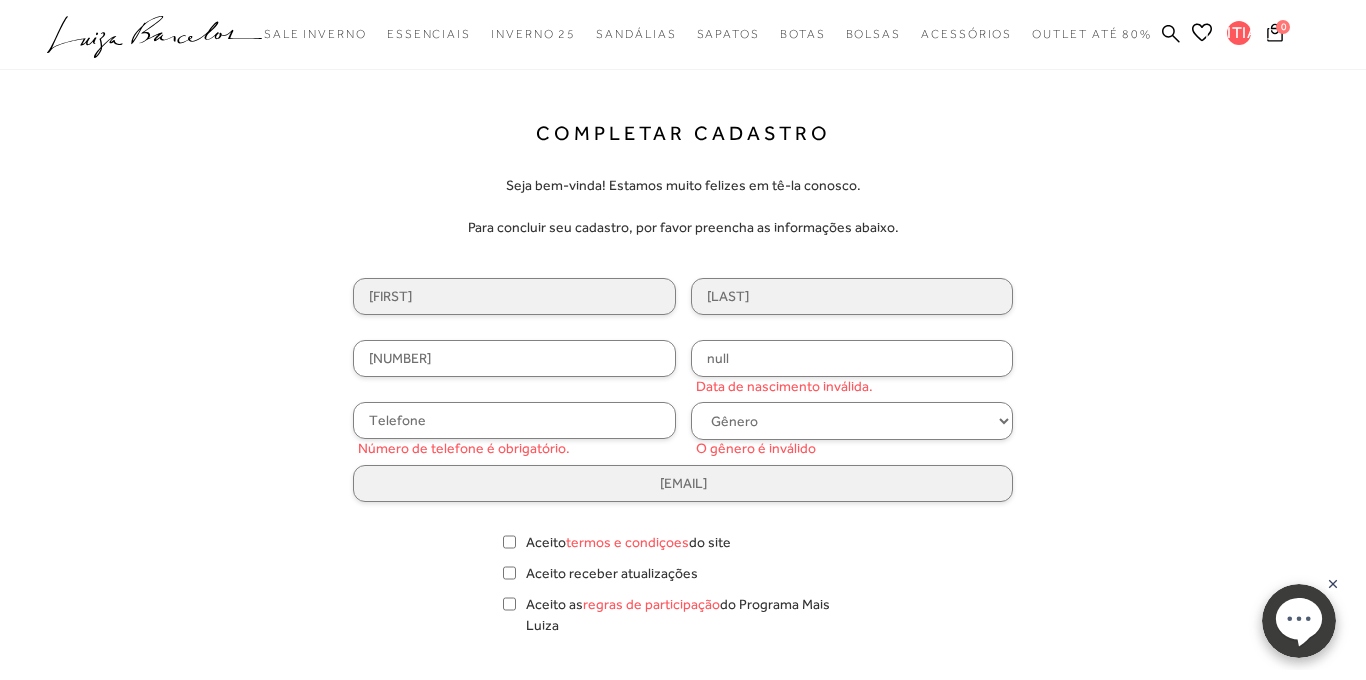 type on "[NUMBER]" 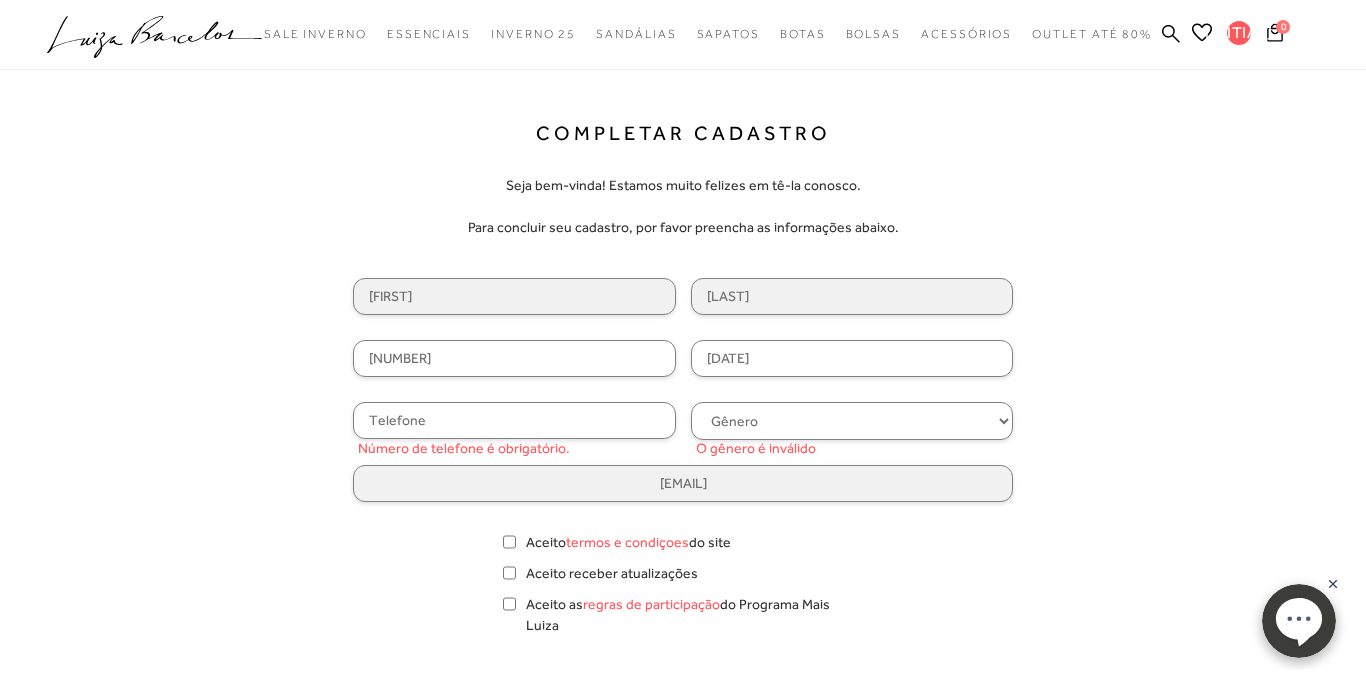 type on "[DATE]" 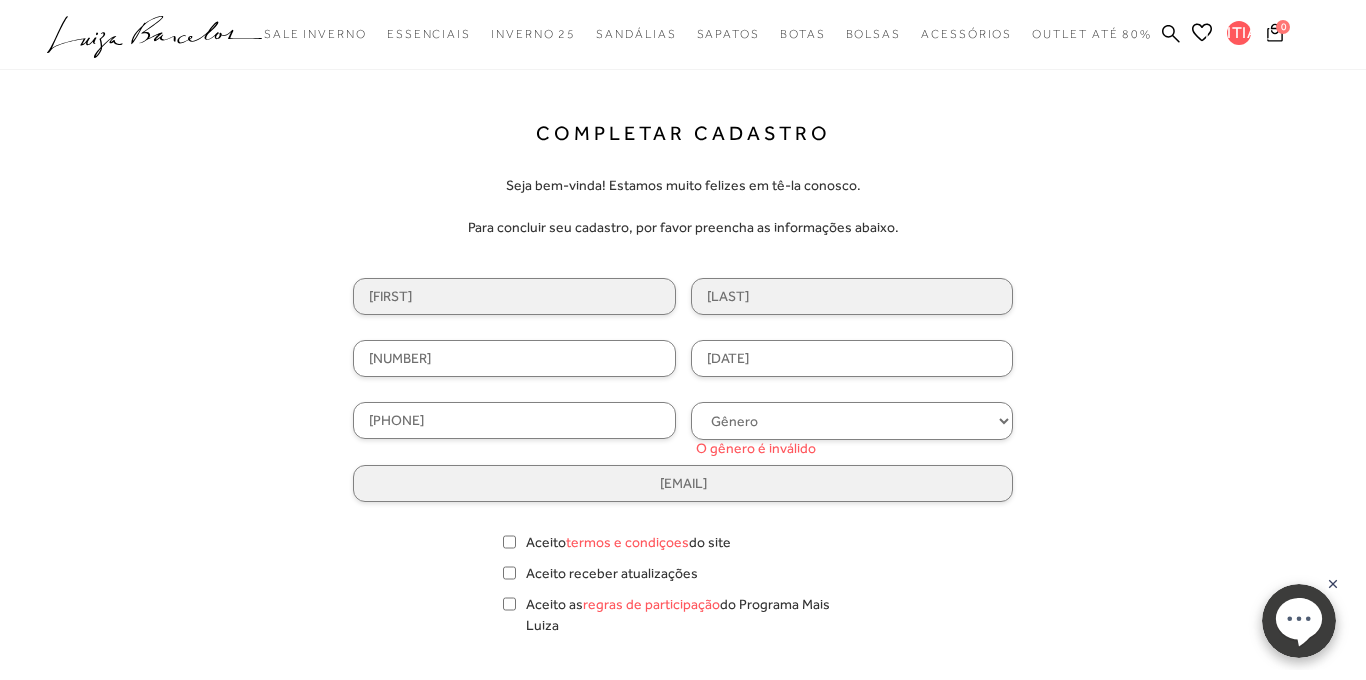 click on "Gênero Feminino Masculino" at bounding box center (852, 421) 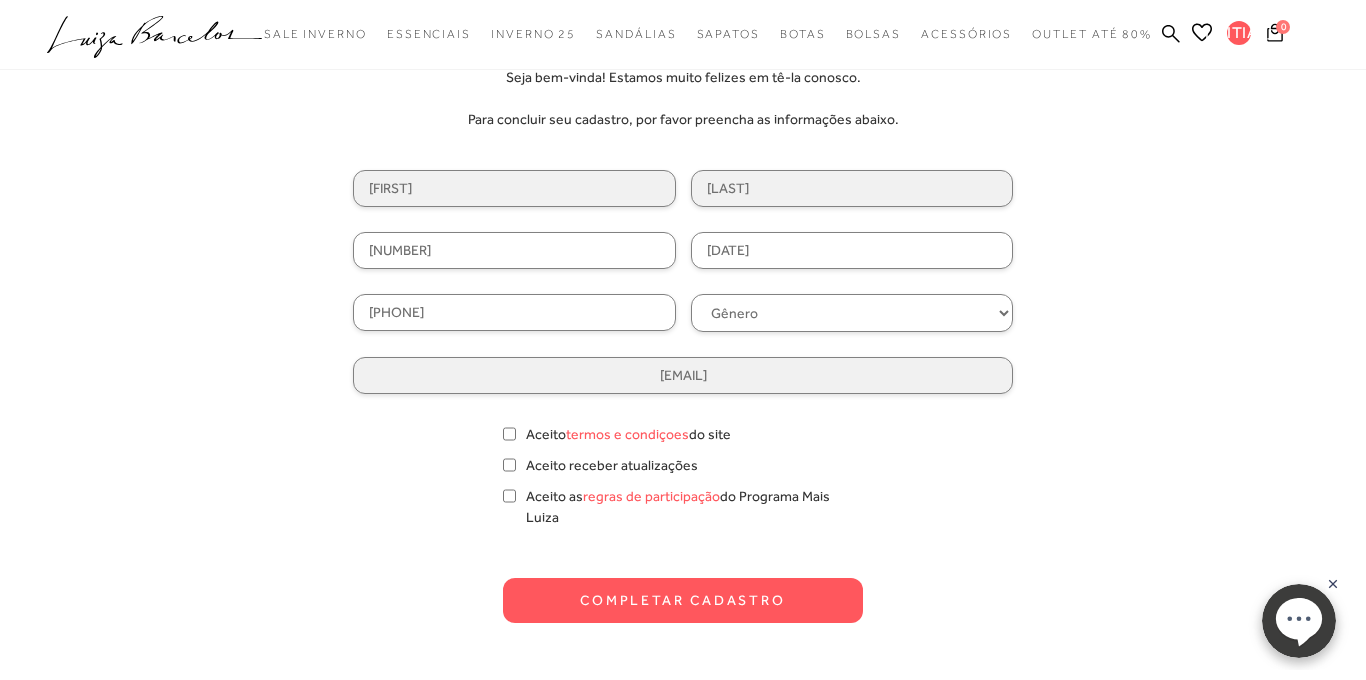 scroll, scrollTop: 110, scrollLeft: 0, axis: vertical 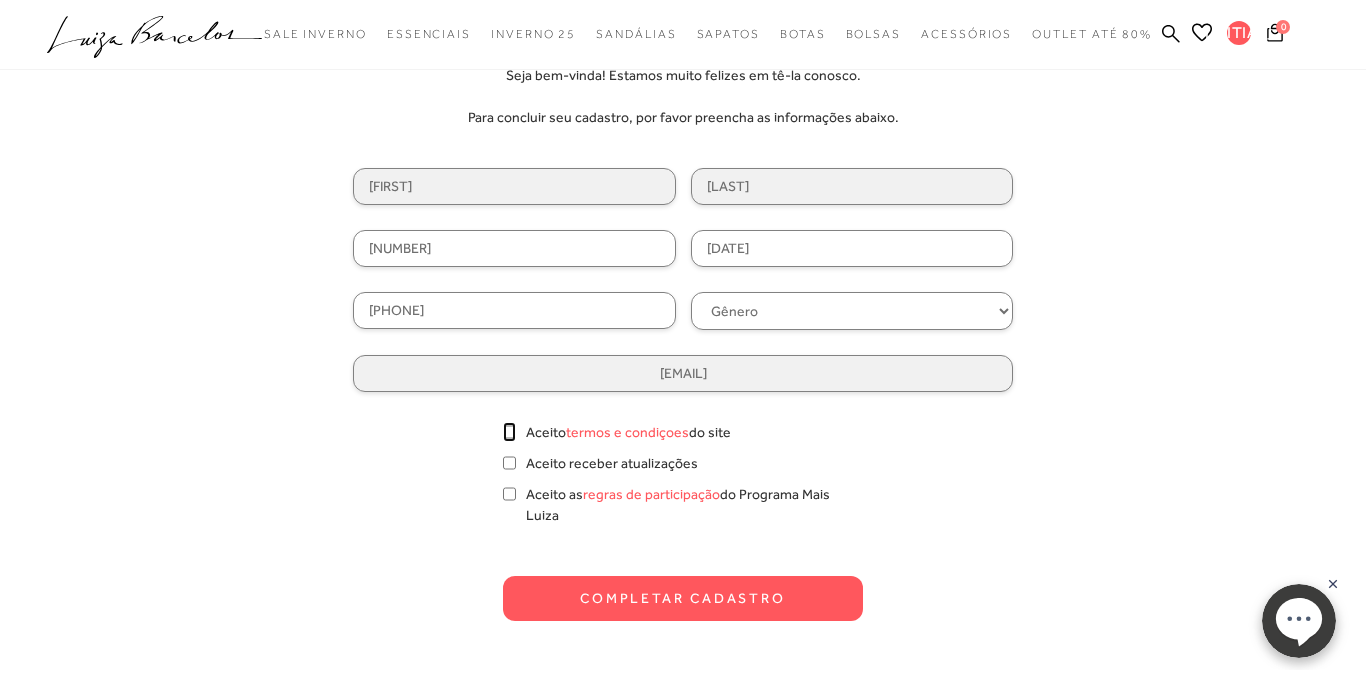 click on "Aceito termos e condições do site" at bounding box center [509, 432] 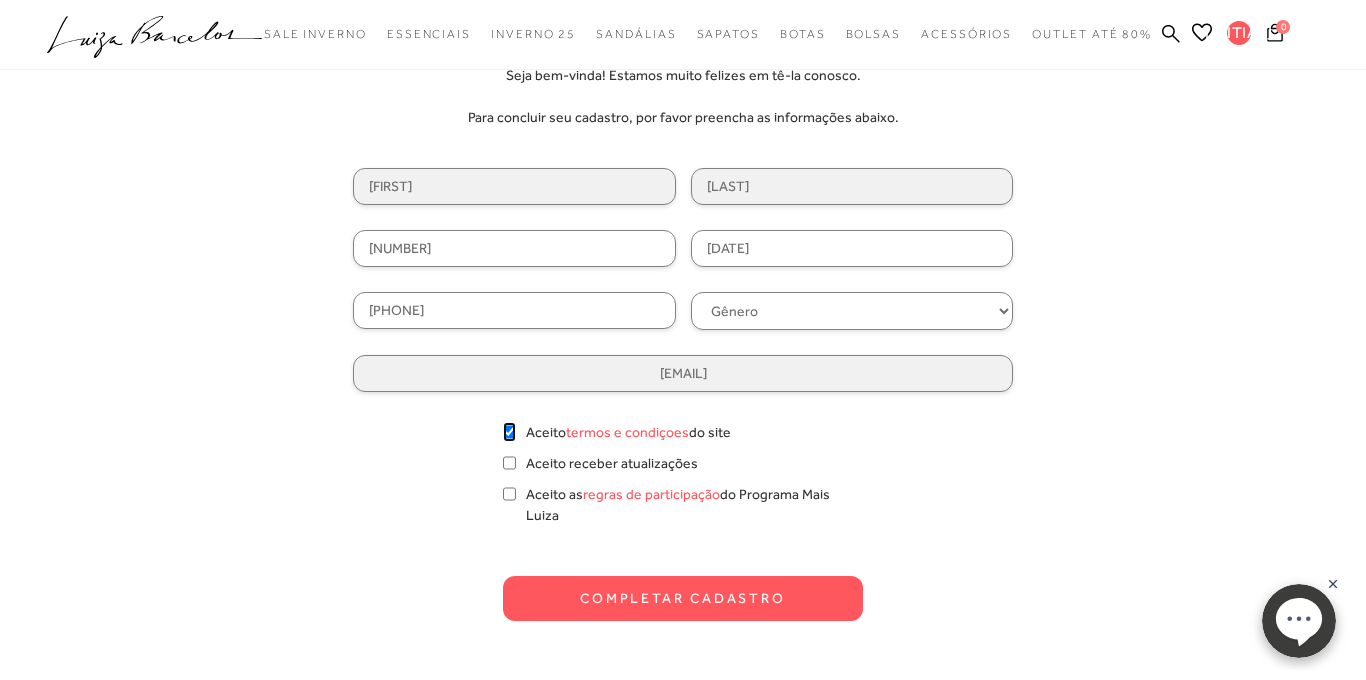 checkbox on "true" 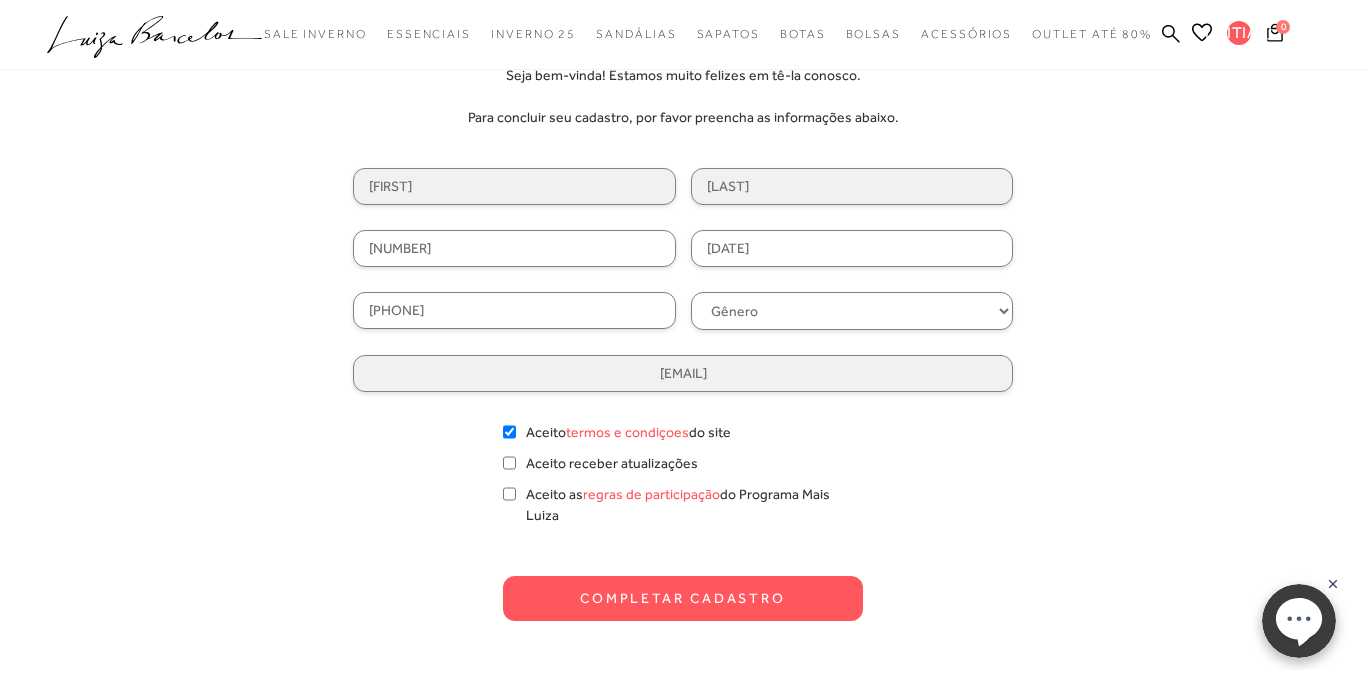 click on "Completar Cadastro" at bounding box center (683, 598) 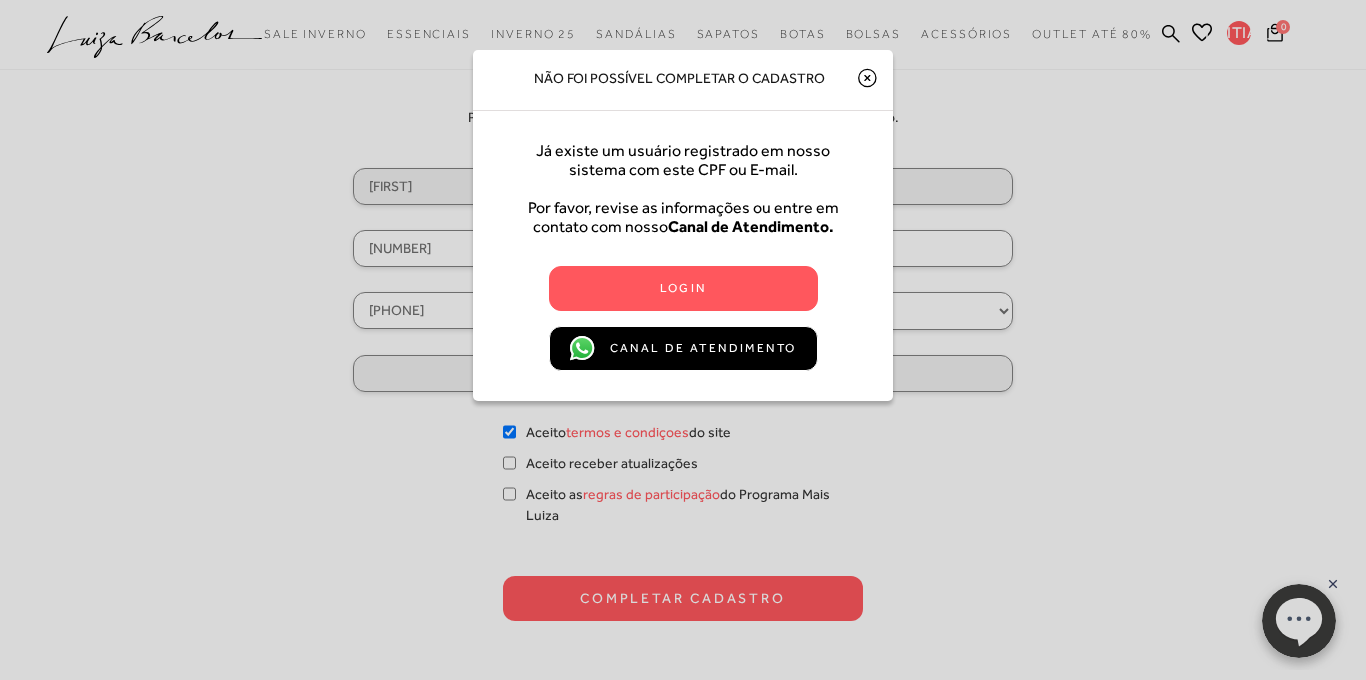 click at bounding box center [867, 78] 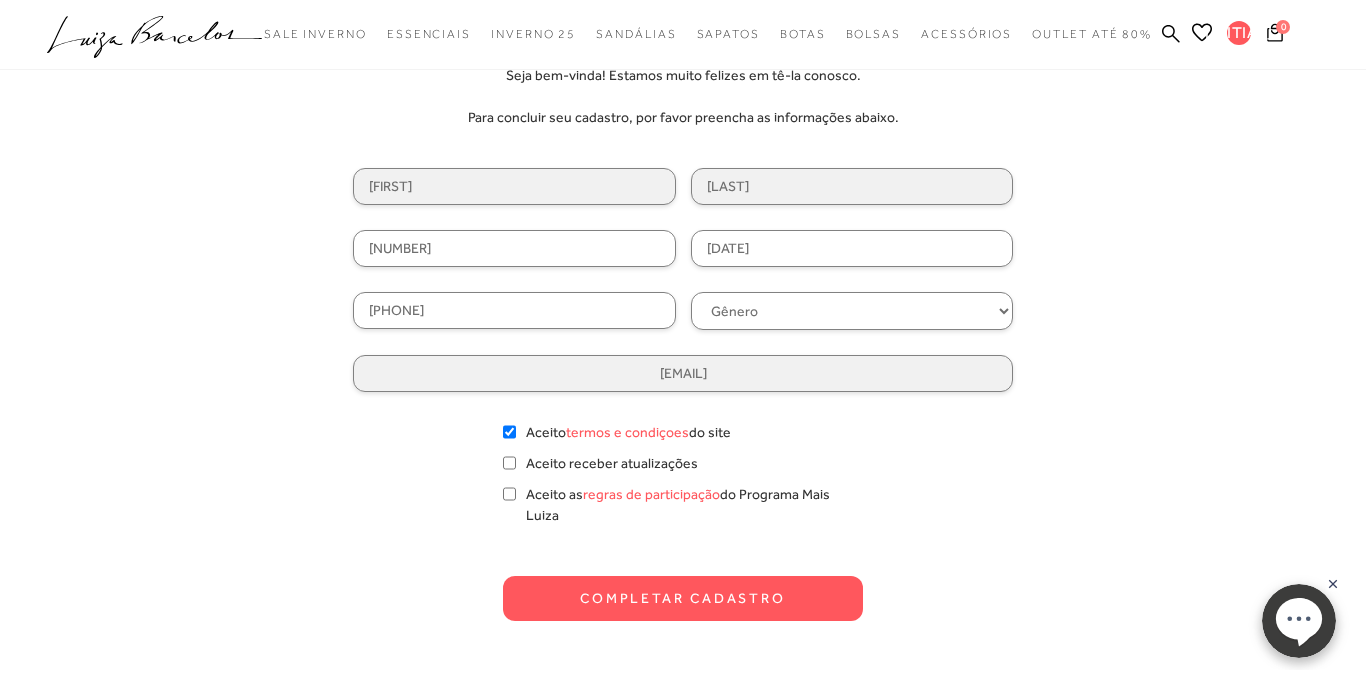scroll, scrollTop: 0, scrollLeft: 0, axis: both 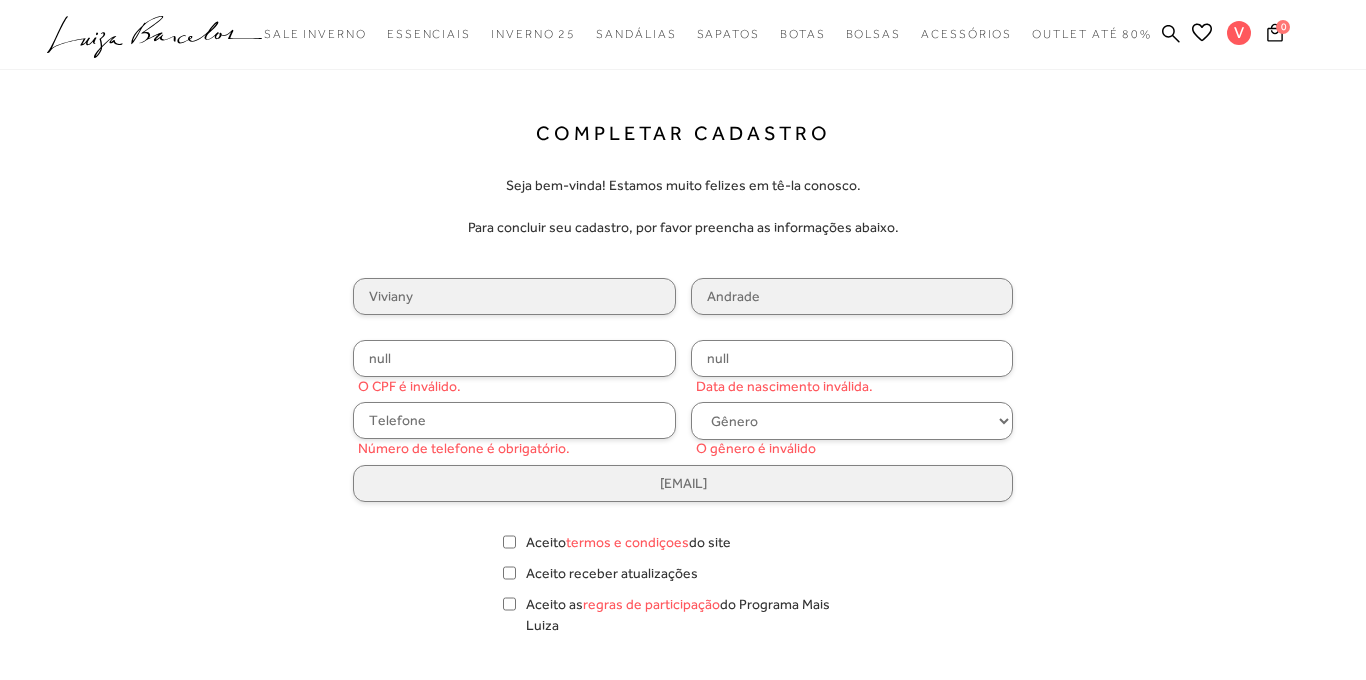 click on "Completar Cadastro
Seja bem-vinda! Estamos muito felizes em tê-la conosco. Para concluir seu cadastro, por favor preencha as informações abaixo.
Viviany
Andrade
null
O CPF é inválido.
null
Data de nascimento inválida.
Número de telefone é obrigatório.
Gênero Feminino Masculino
O gênero é inválido
vivianysnfandrade@gmail.com" at bounding box center [683, 392] 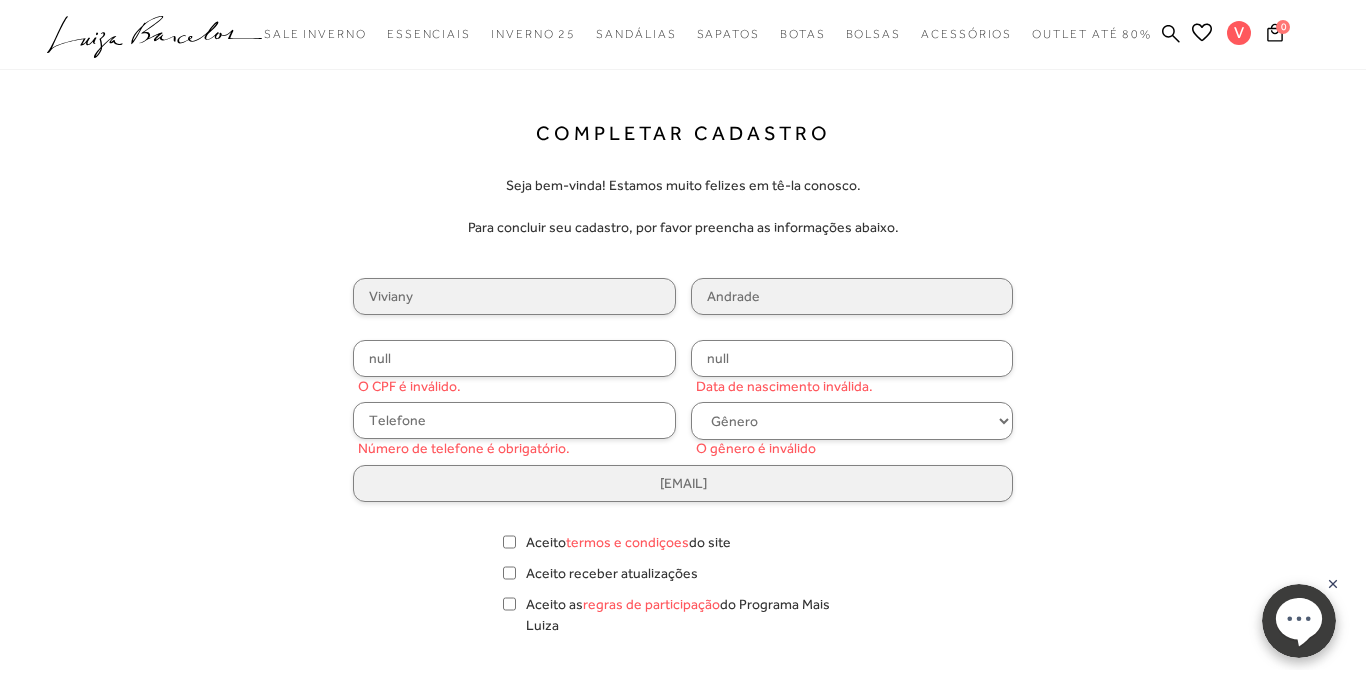 scroll, scrollTop: 0, scrollLeft: 0, axis: both 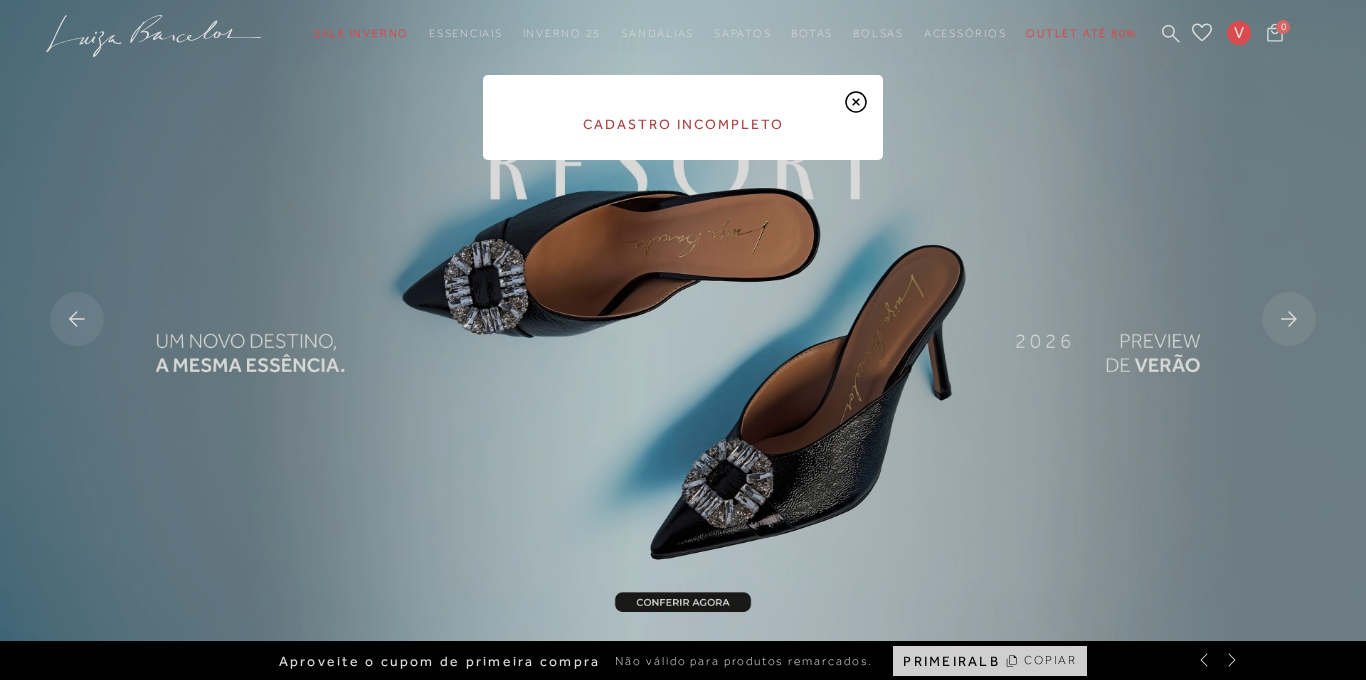 click at bounding box center [683, 2892] 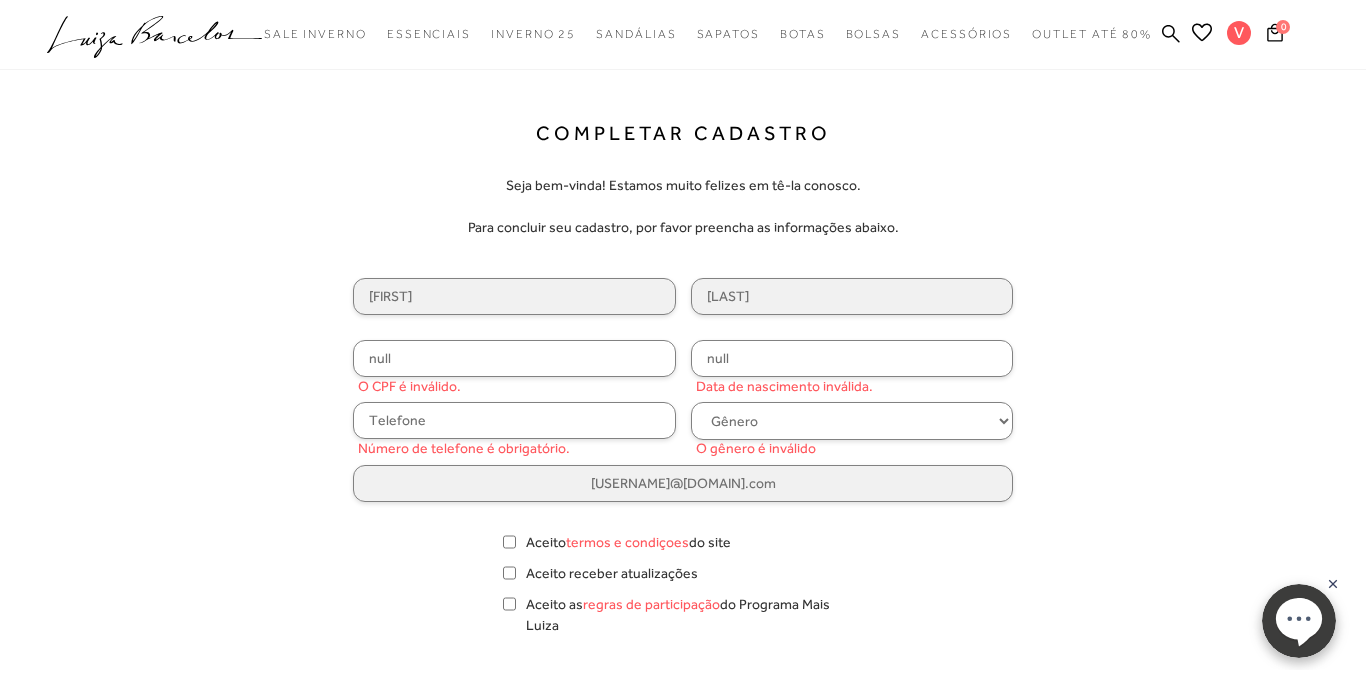 scroll, scrollTop: 0, scrollLeft: 0, axis: both 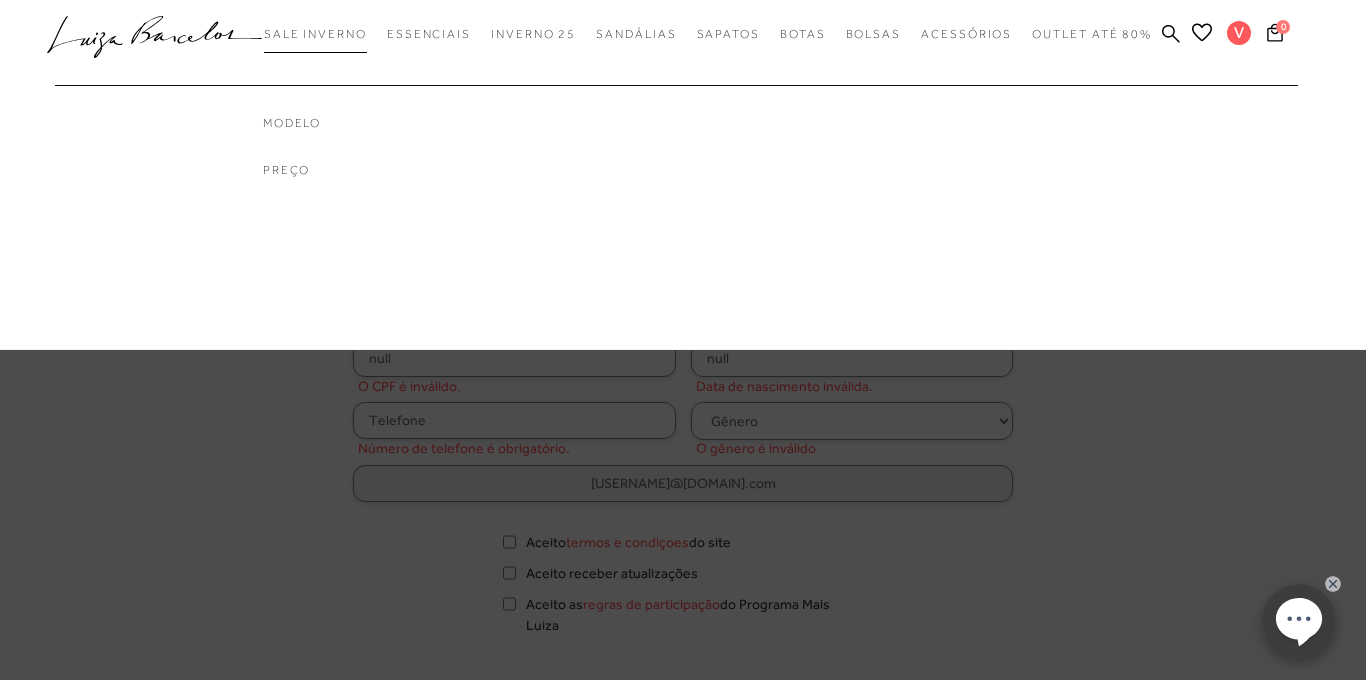 click on "Sale Inverno" at bounding box center (315, 34) 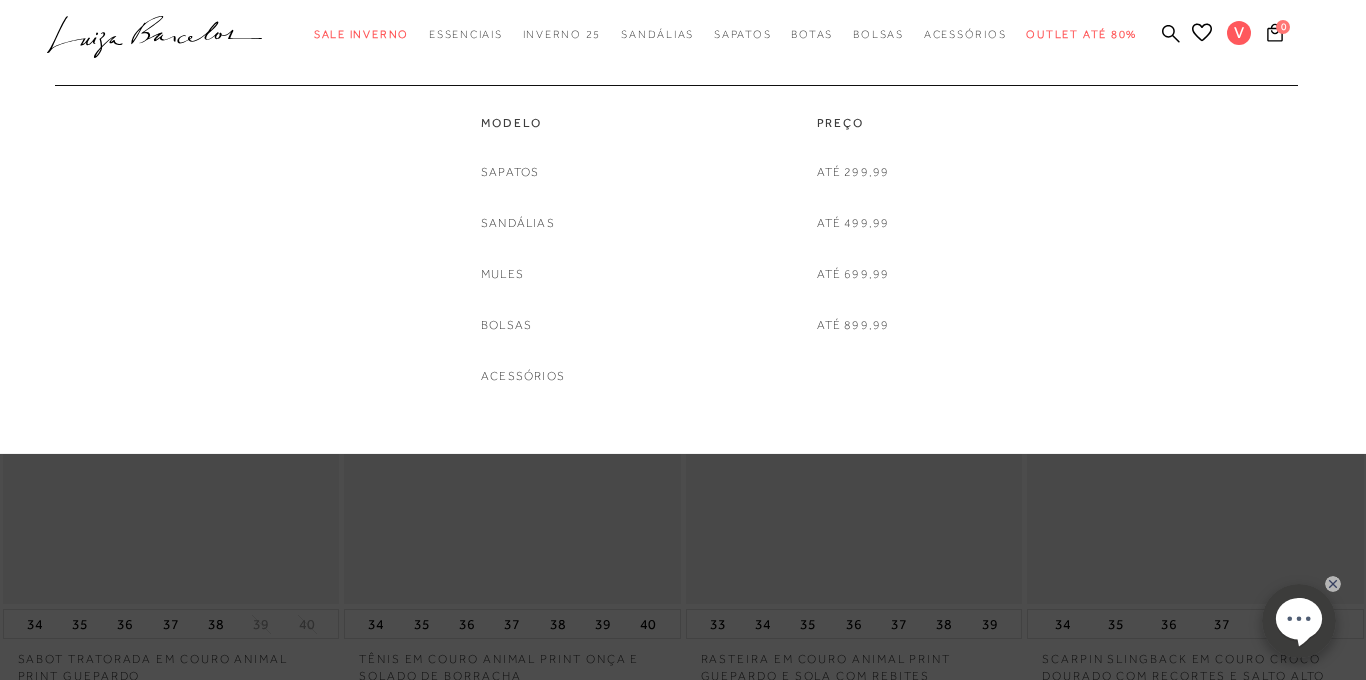 scroll, scrollTop: 0, scrollLeft: 0, axis: both 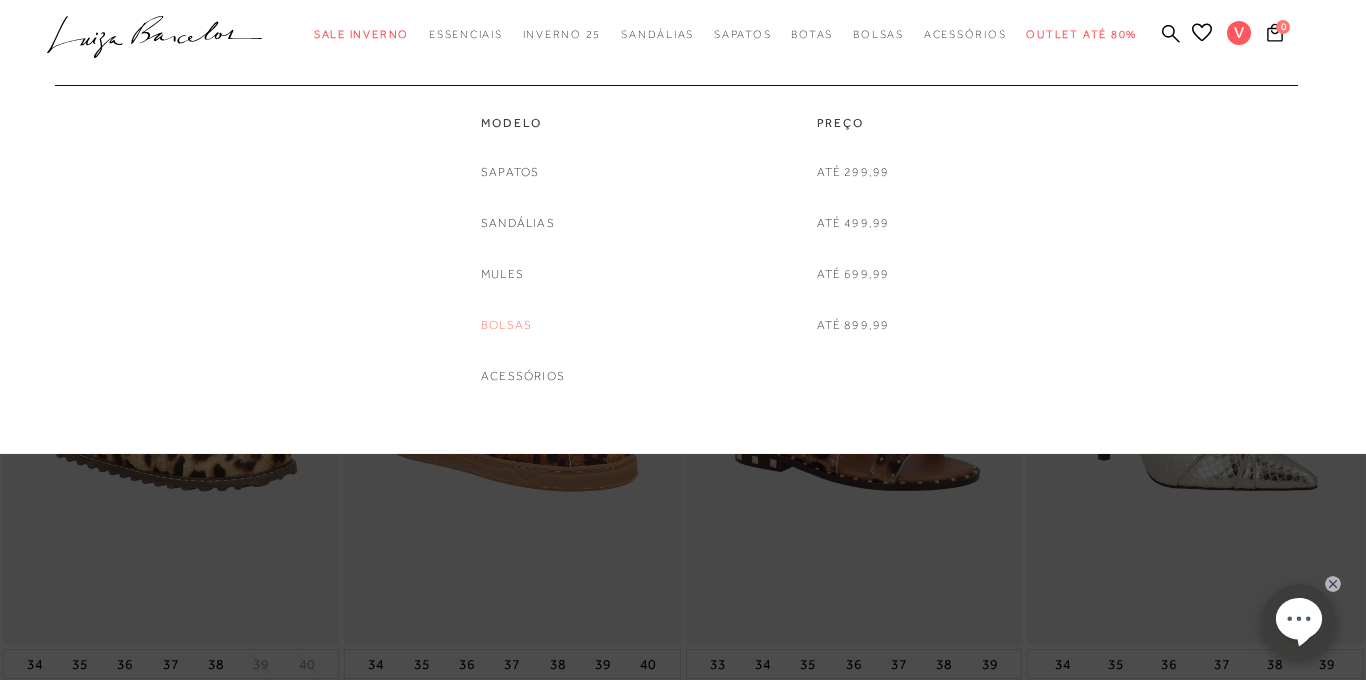 click on "Bolsas" at bounding box center [506, 325] 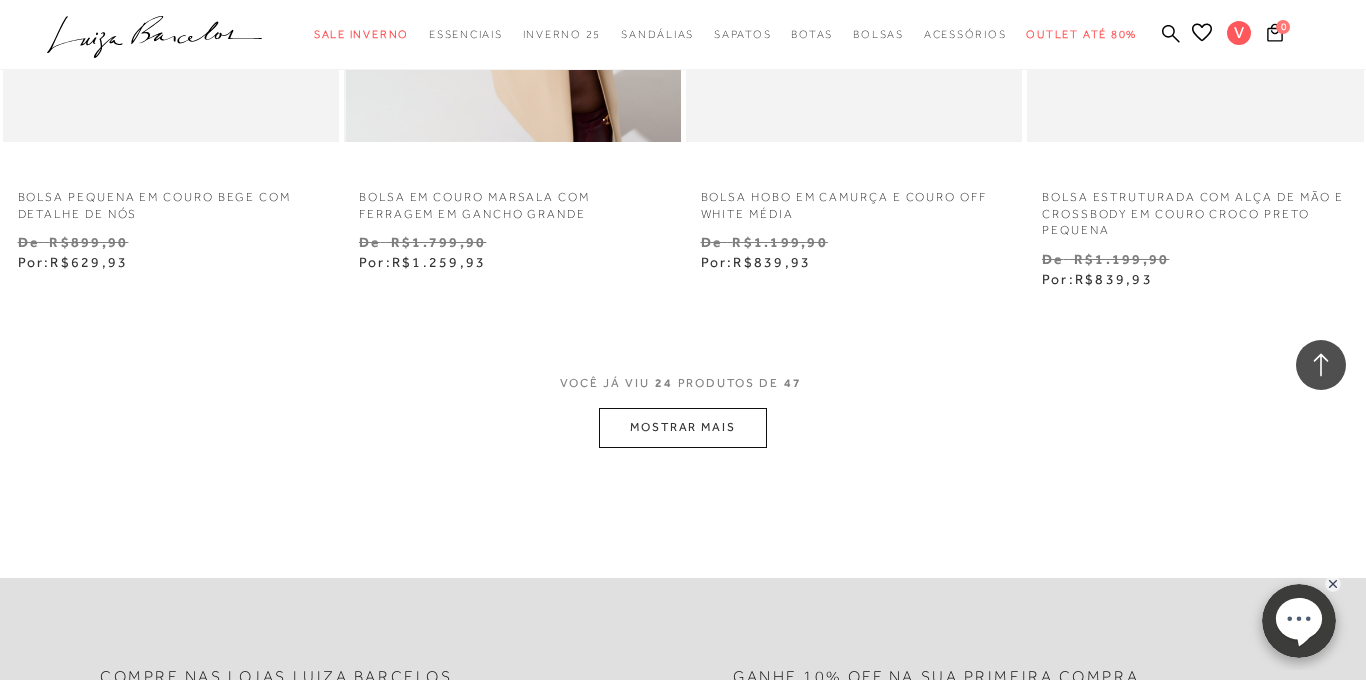 scroll, scrollTop: 3803, scrollLeft: 0, axis: vertical 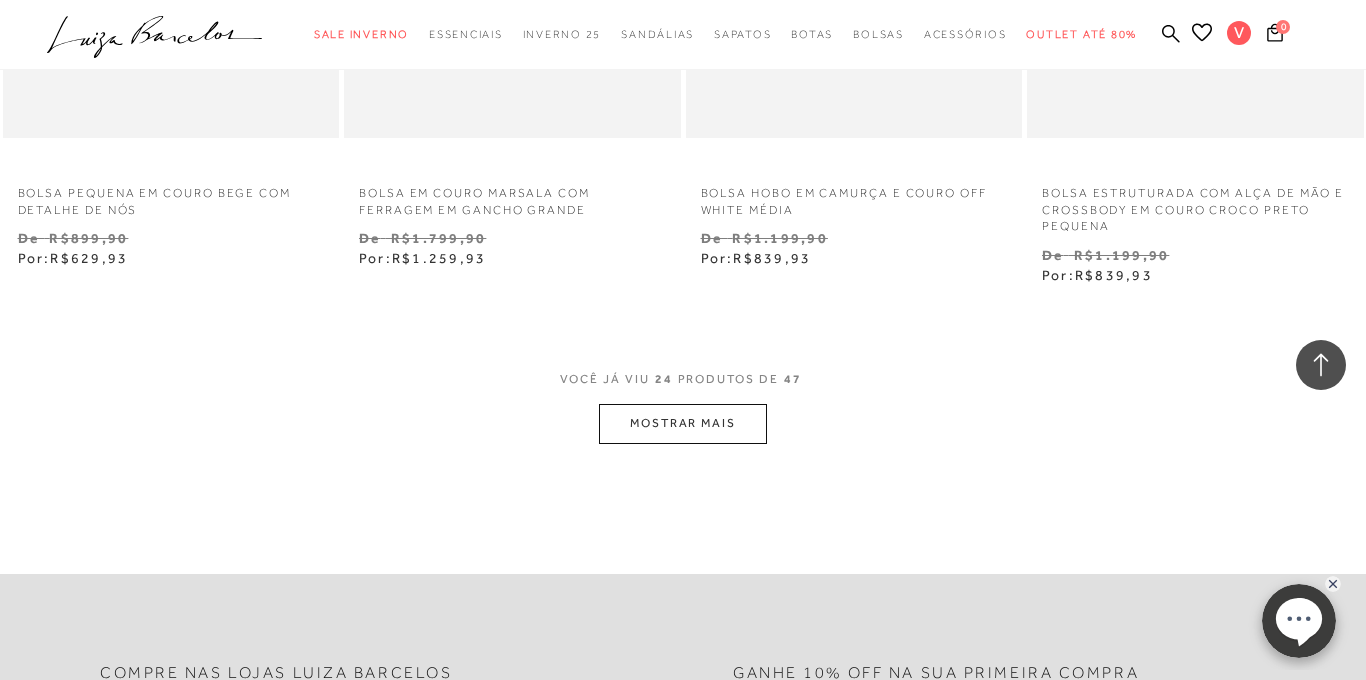 click on "MOSTRAR MAIS" at bounding box center (683, 423) 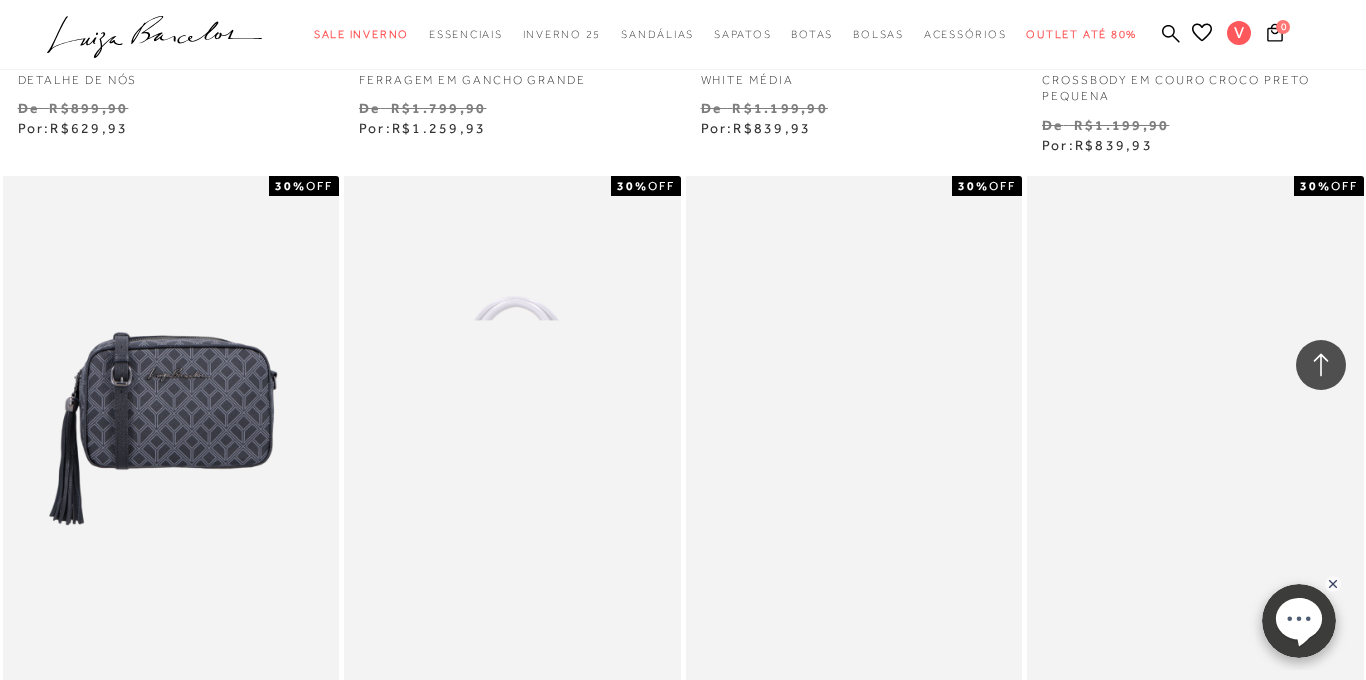 scroll, scrollTop: 3711, scrollLeft: 0, axis: vertical 